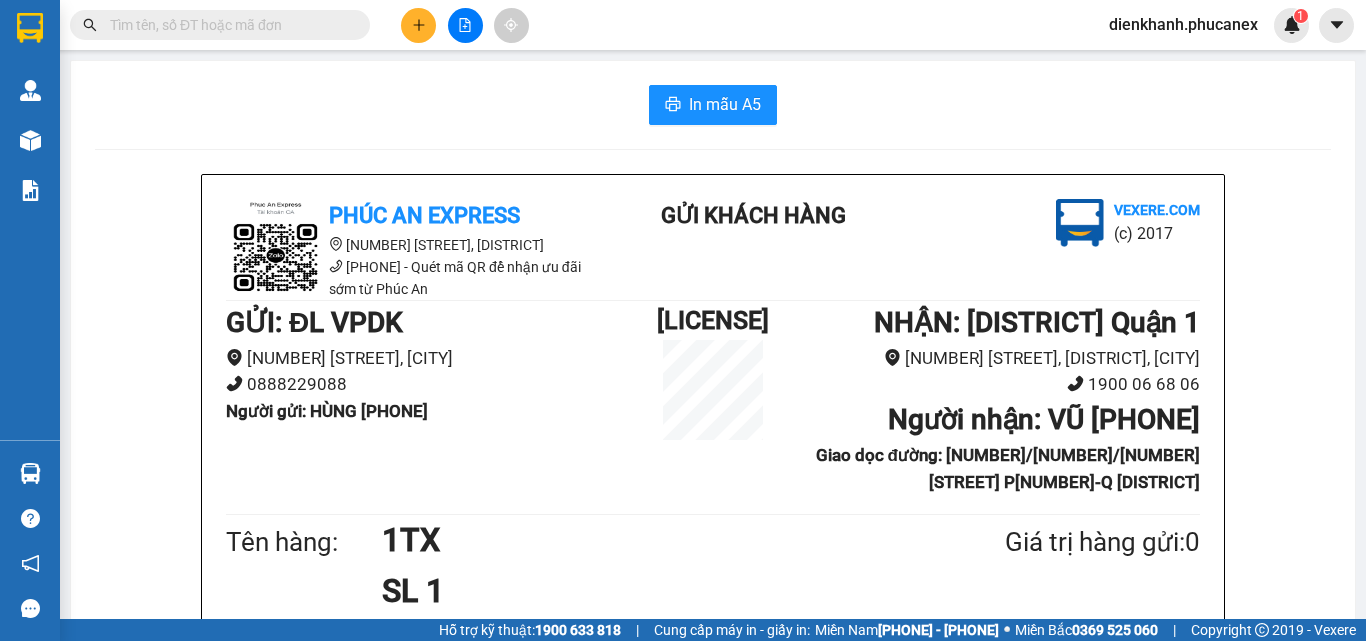scroll, scrollTop: 0, scrollLeft: 0, axis: both 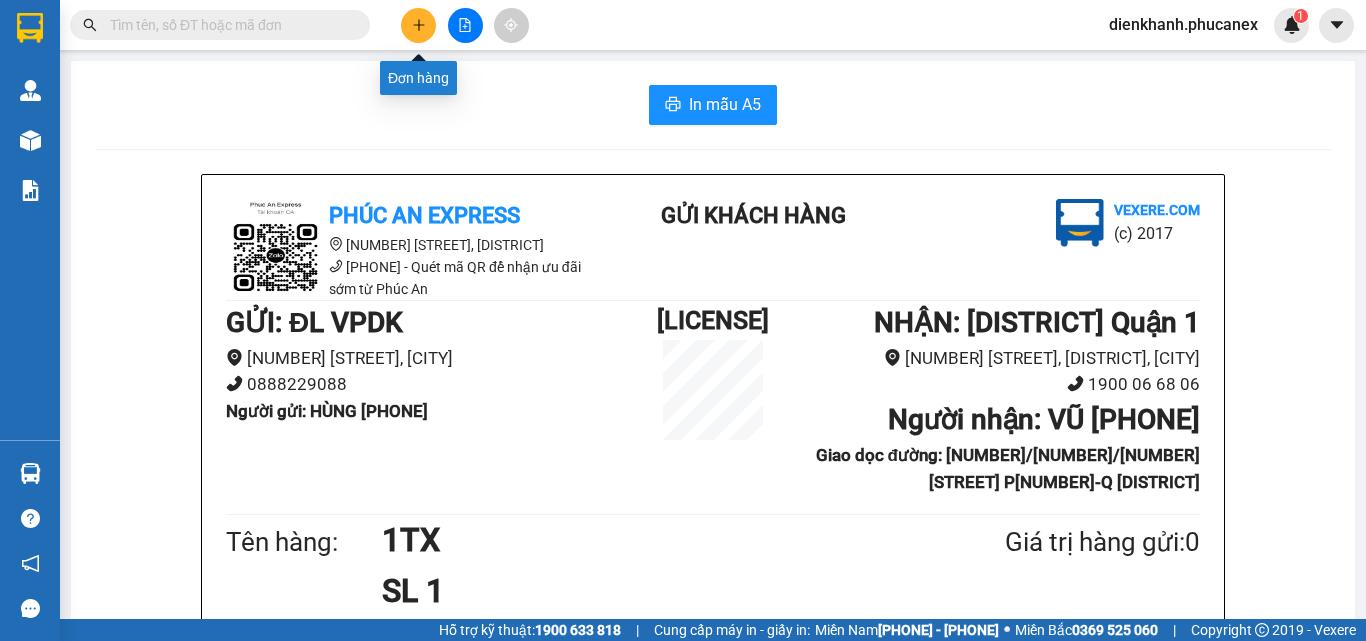 click 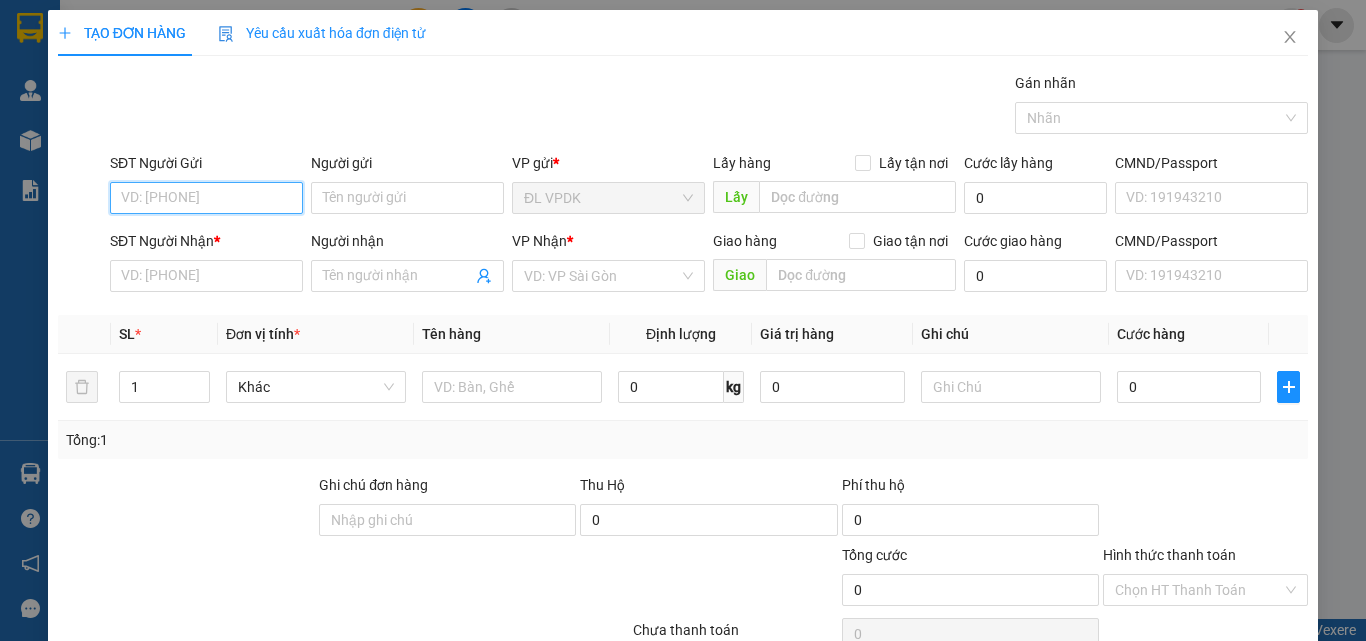 click on "SĐT Người Gửi" at bounding box center [206, 198] 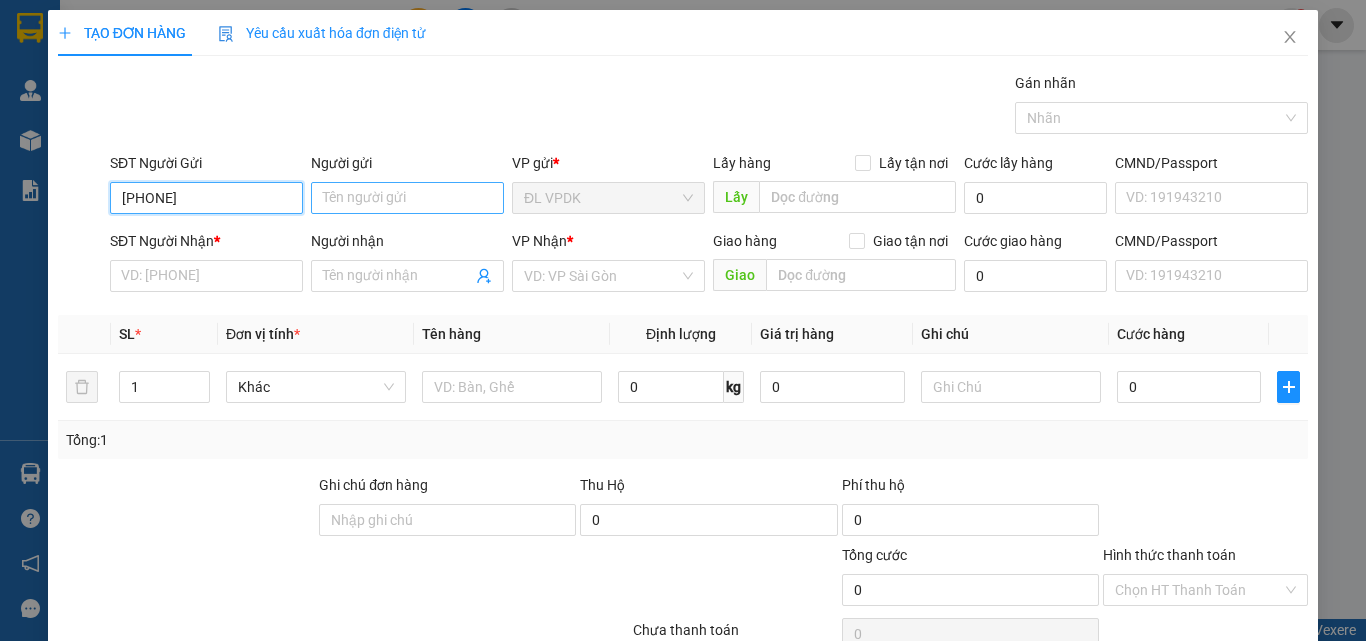 type on "[PHONE]" 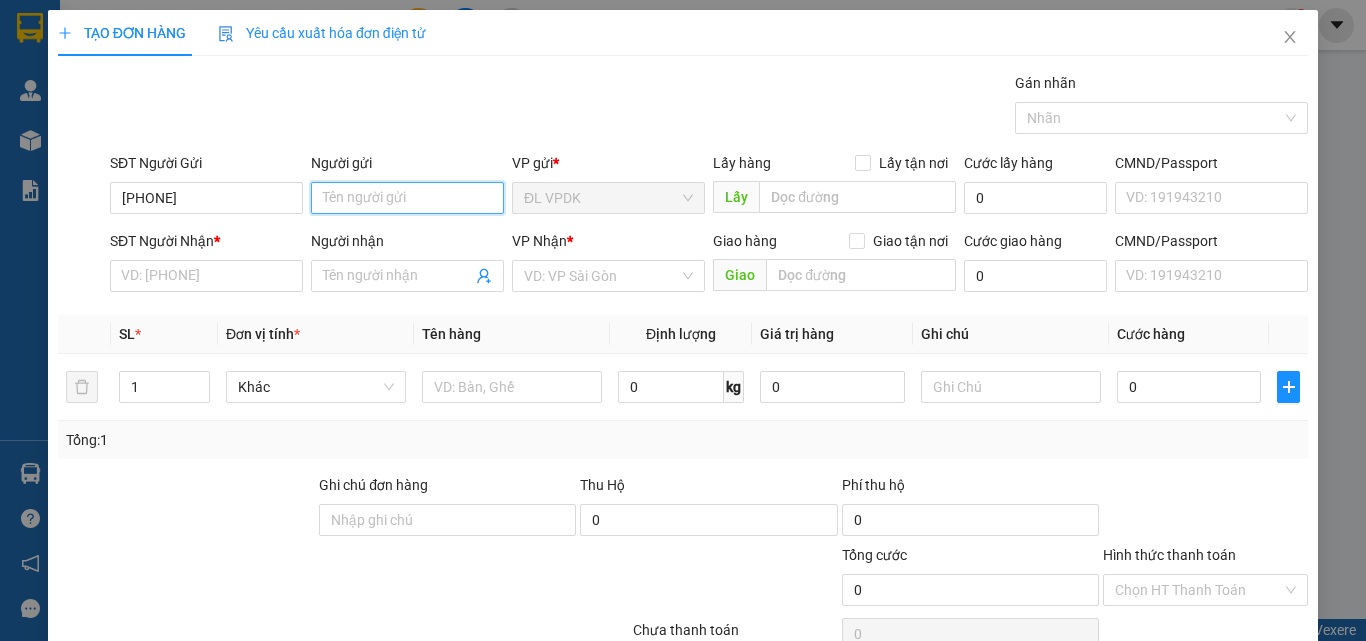 click on "Người gửi" at bounding box center [407, 198] 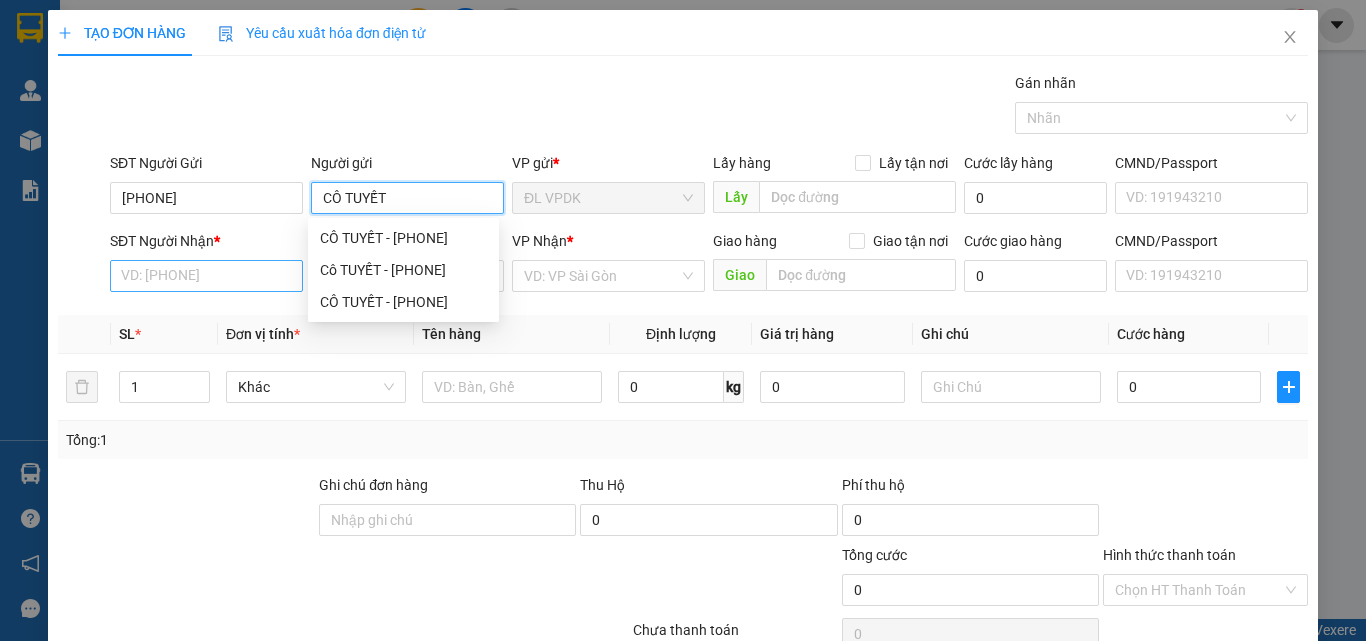 type on "CÔ TUYẾT" 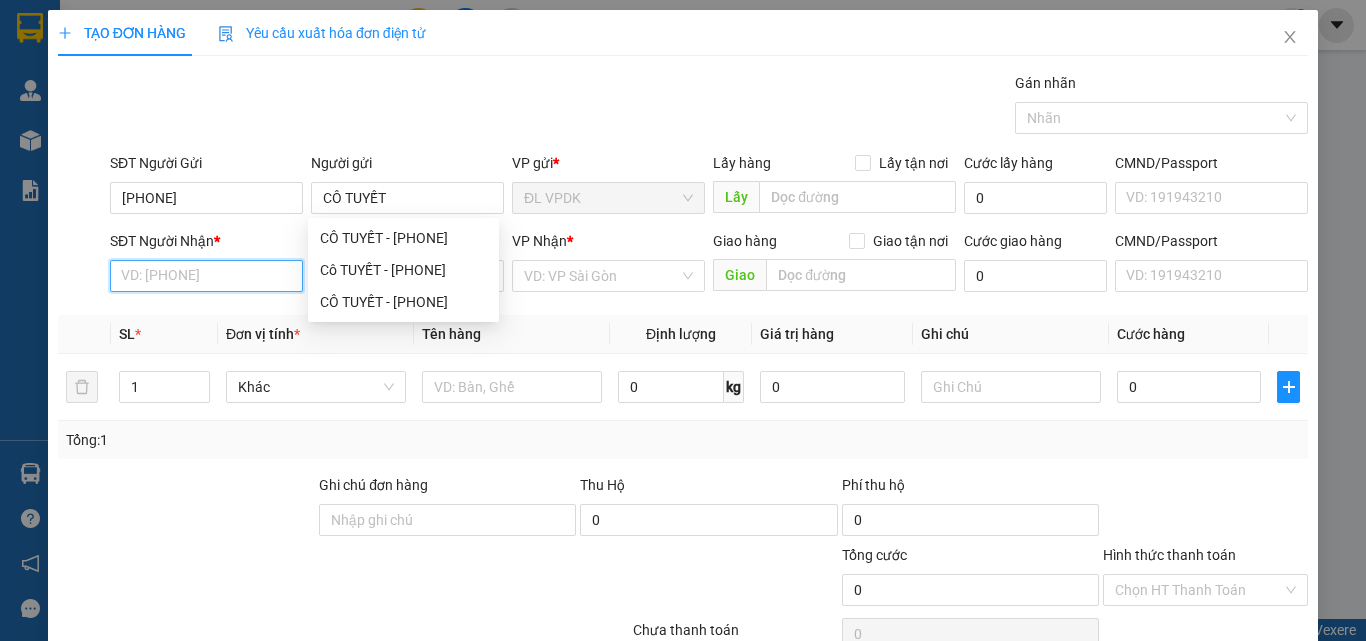 click on "SĐT Người Nhận  *" at bounding box center (206, 276) 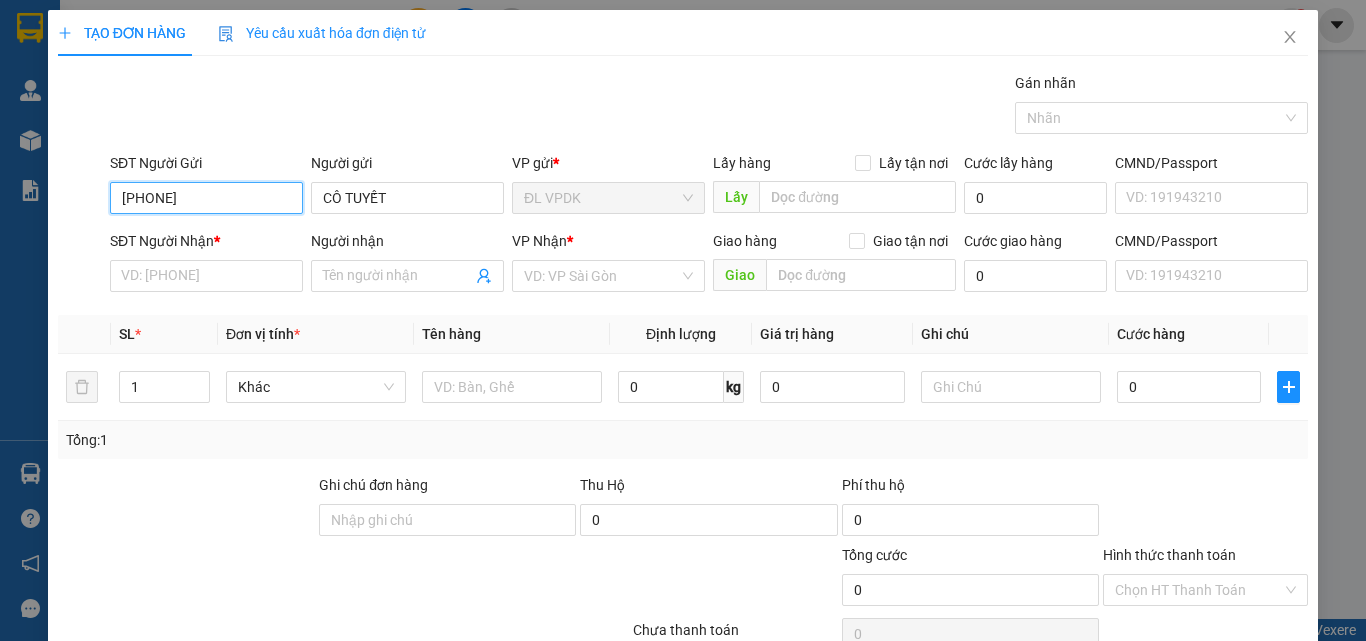 click on "[PHONE]" at bounding box center [206, 198] 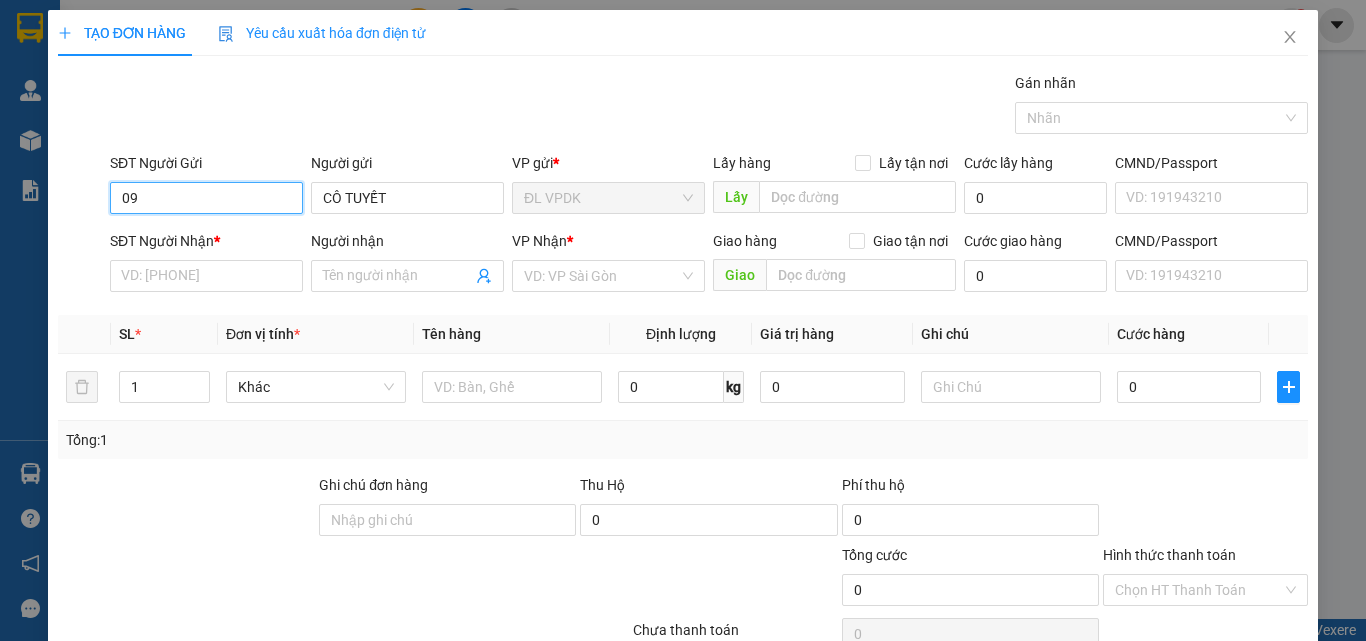 type on "0" 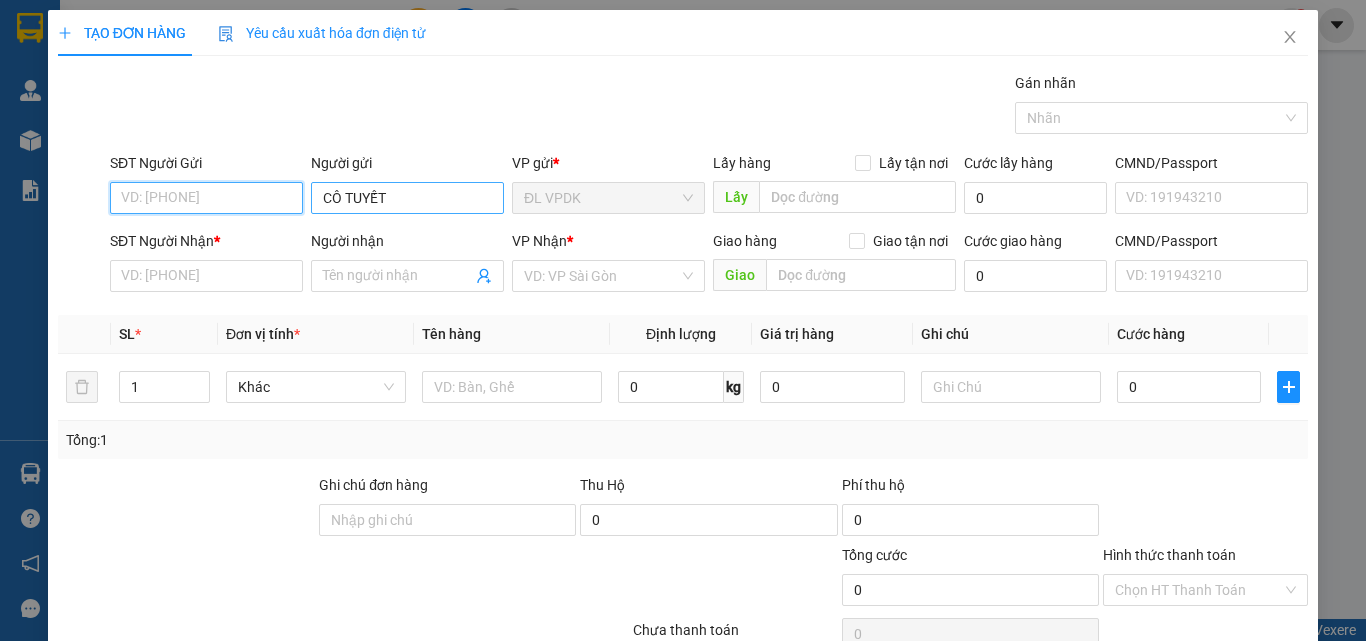 type 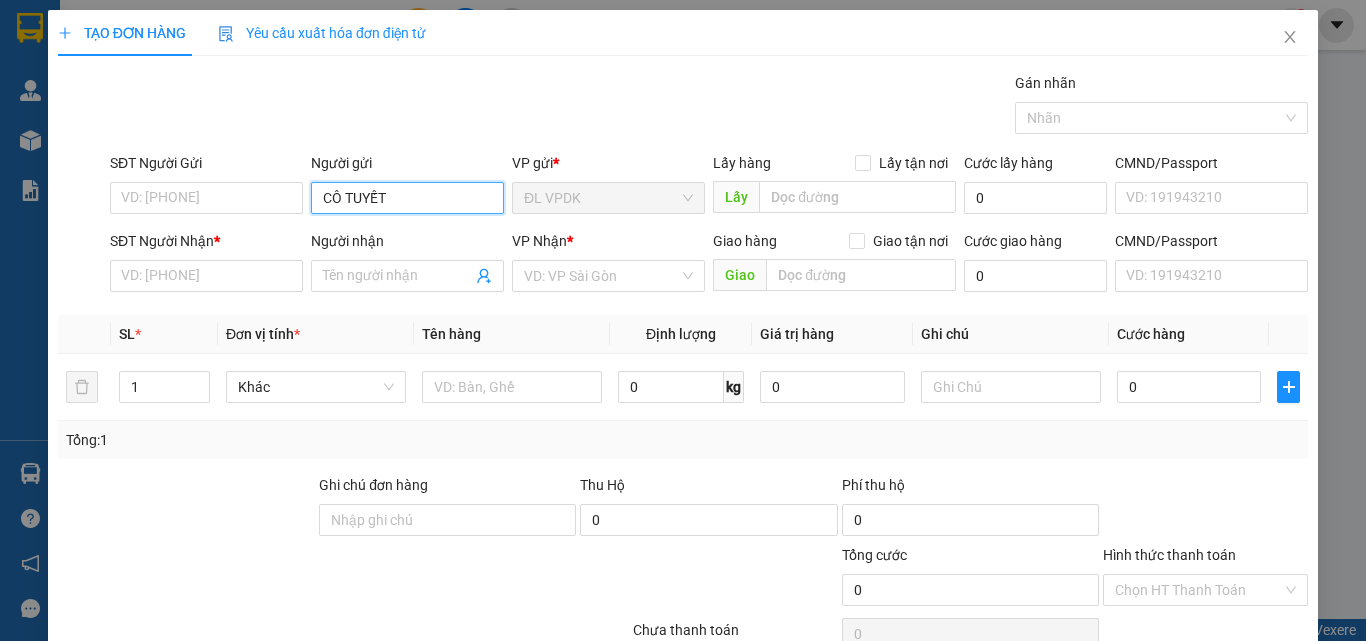 click on "CÔ TUYẾT" at bounding box center [407, 198] 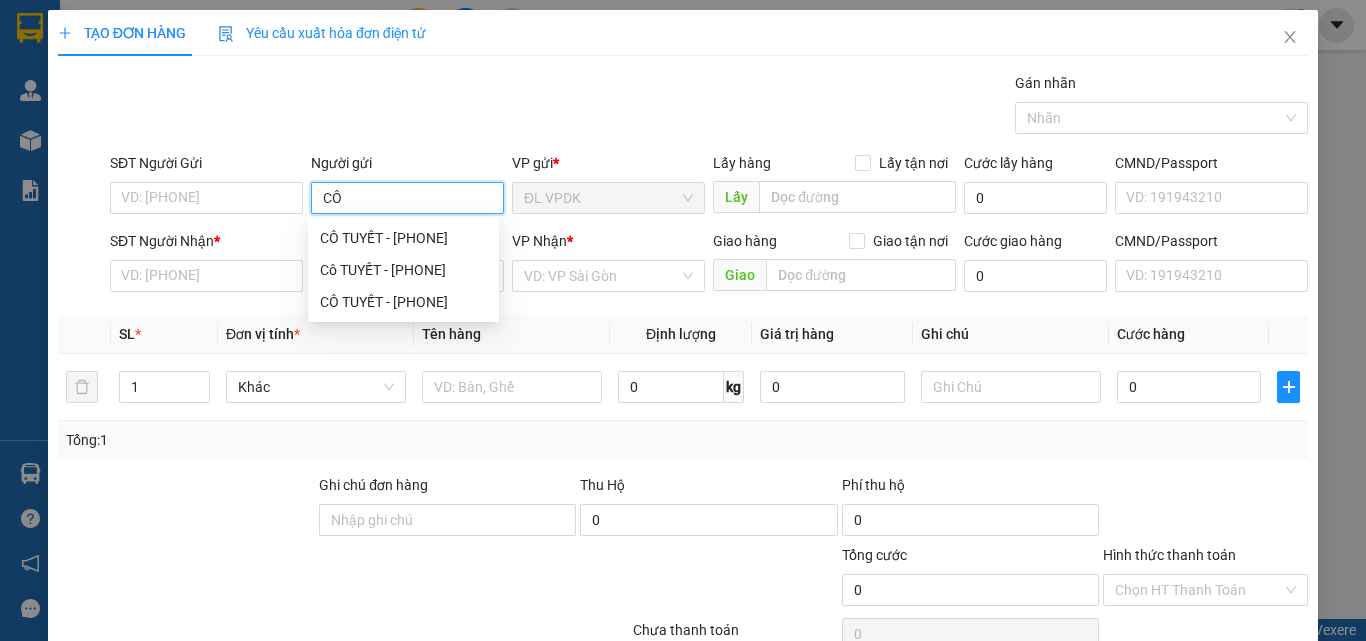 type on "C" 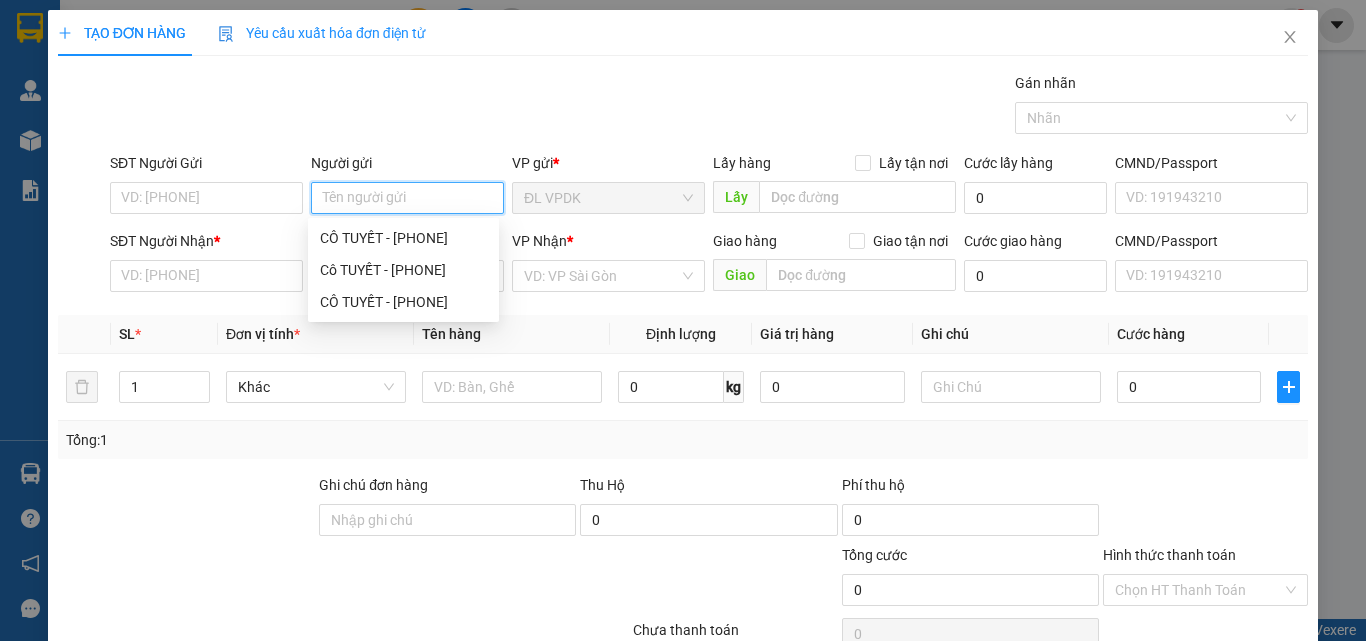 type 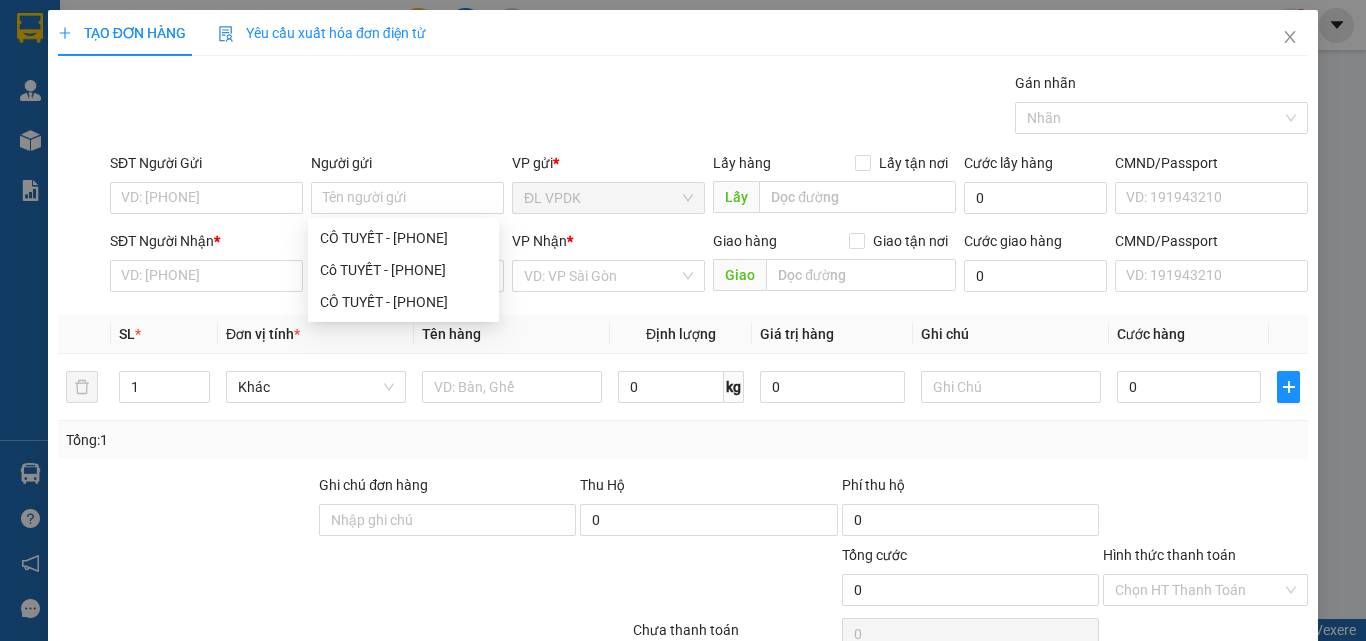 click on "Gói vận chuyển  * Tiêu chuẩn Gán nhãn   Nhãn" at bounding box center [709, 107] 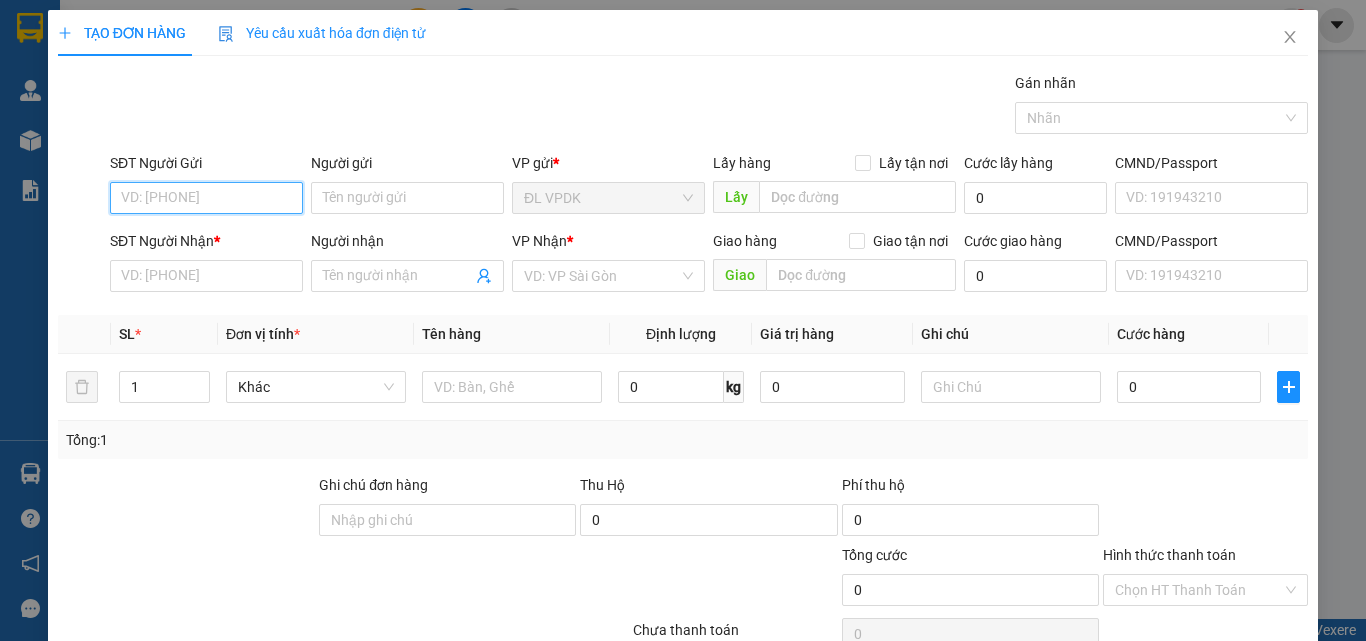 click on "SĐT Người Gửi" at bounding box center [206, 198] 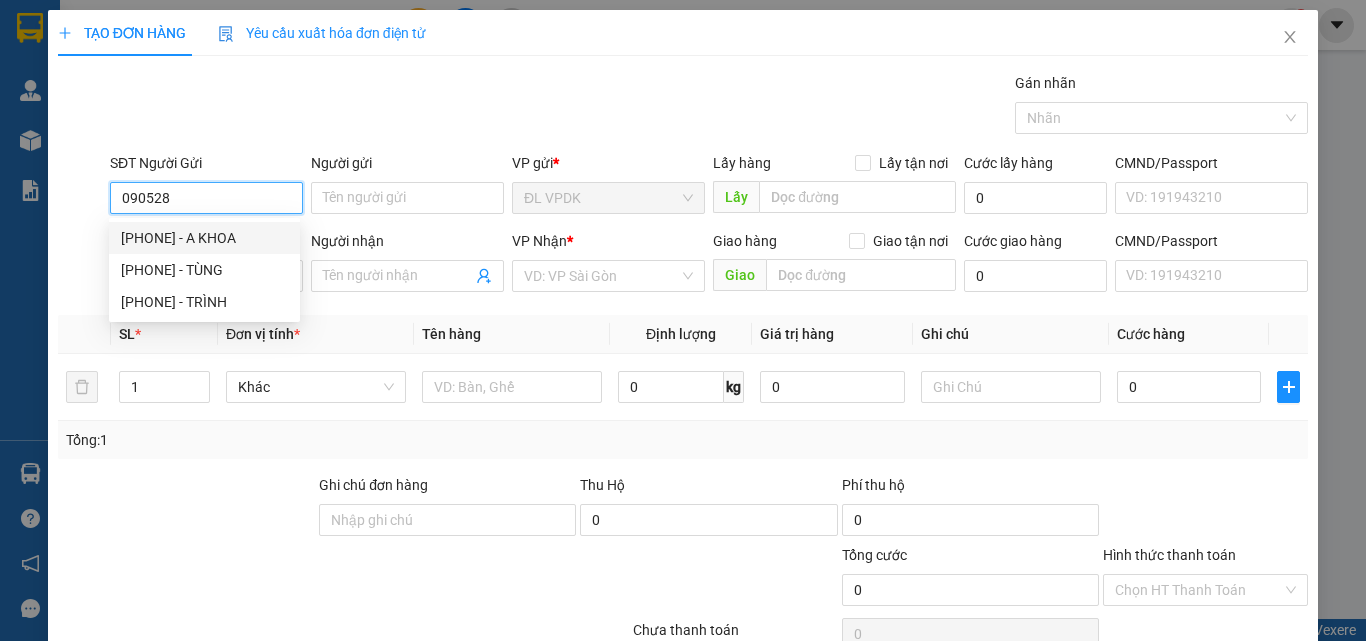 click on "[PHONE] - A KHOA" at bounding box center [204, 238] 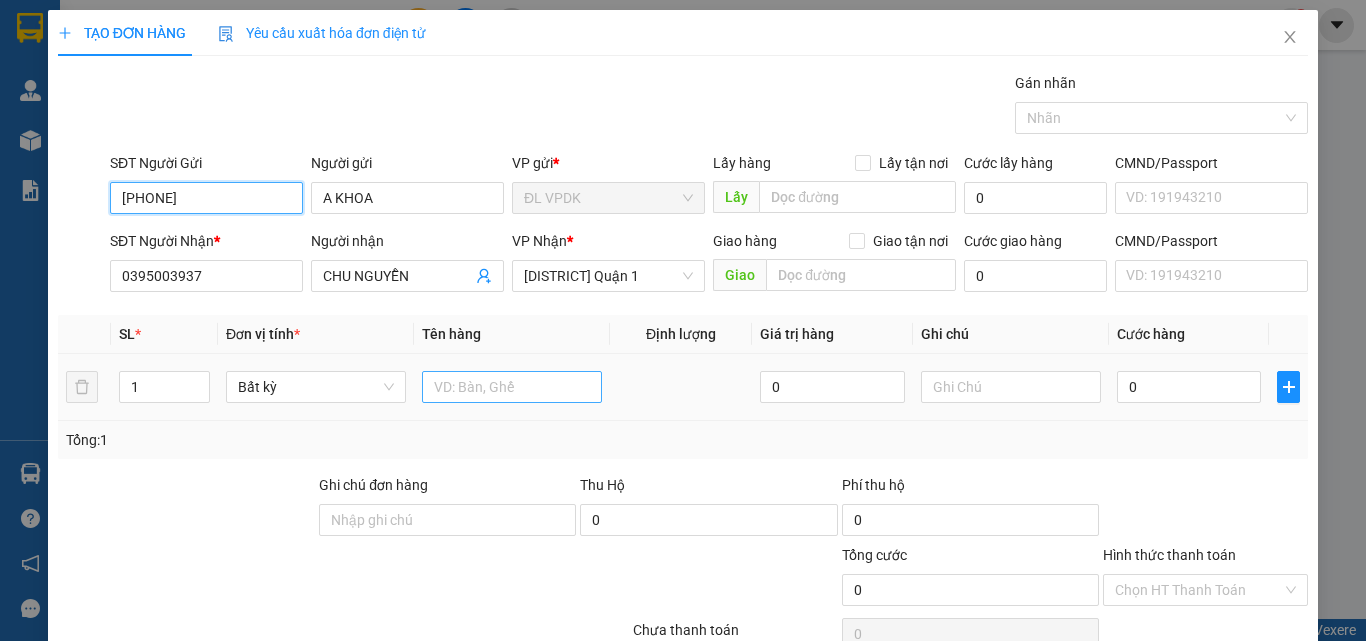 type on "[PHONE]" 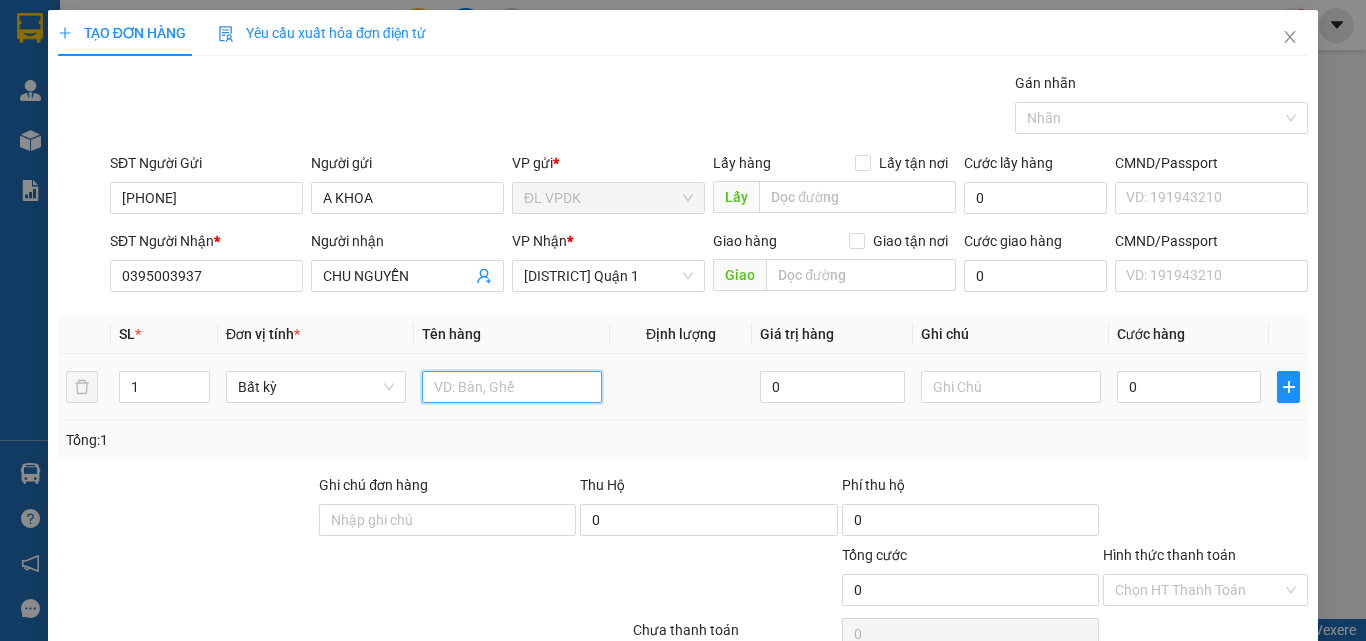 click at bounding box center [512, 387] 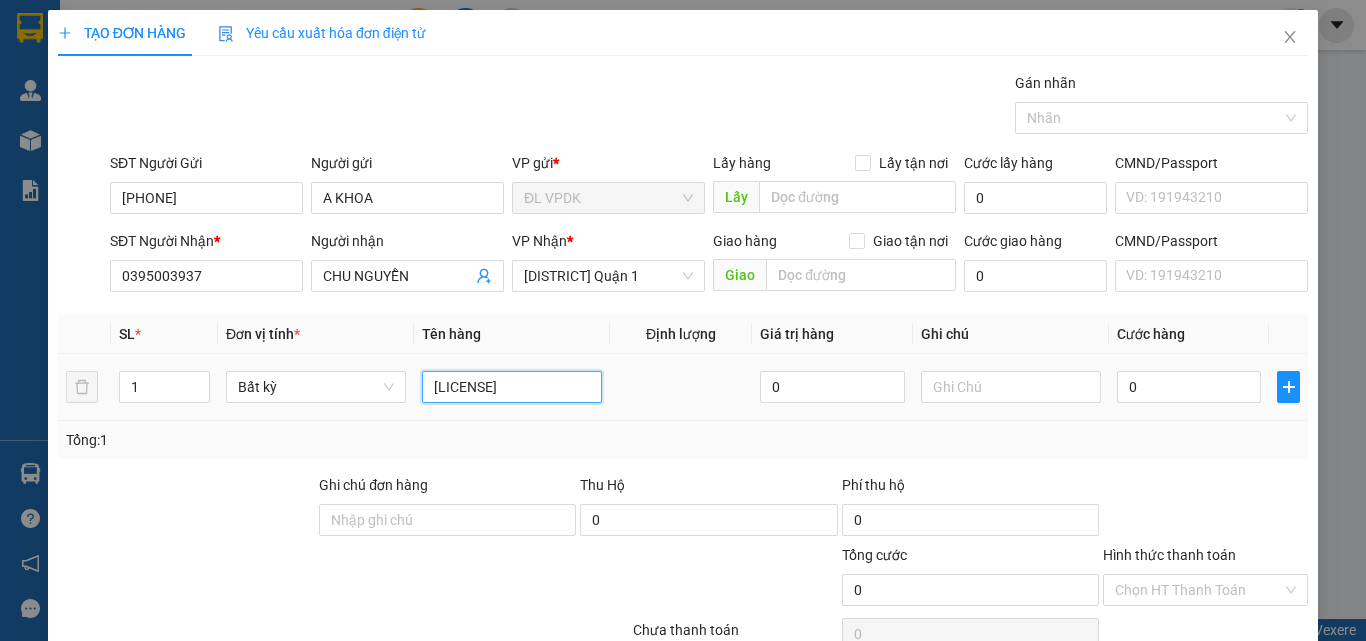 scroll, scrollTop: 0, scrollLeft: 5, axis: horizontal 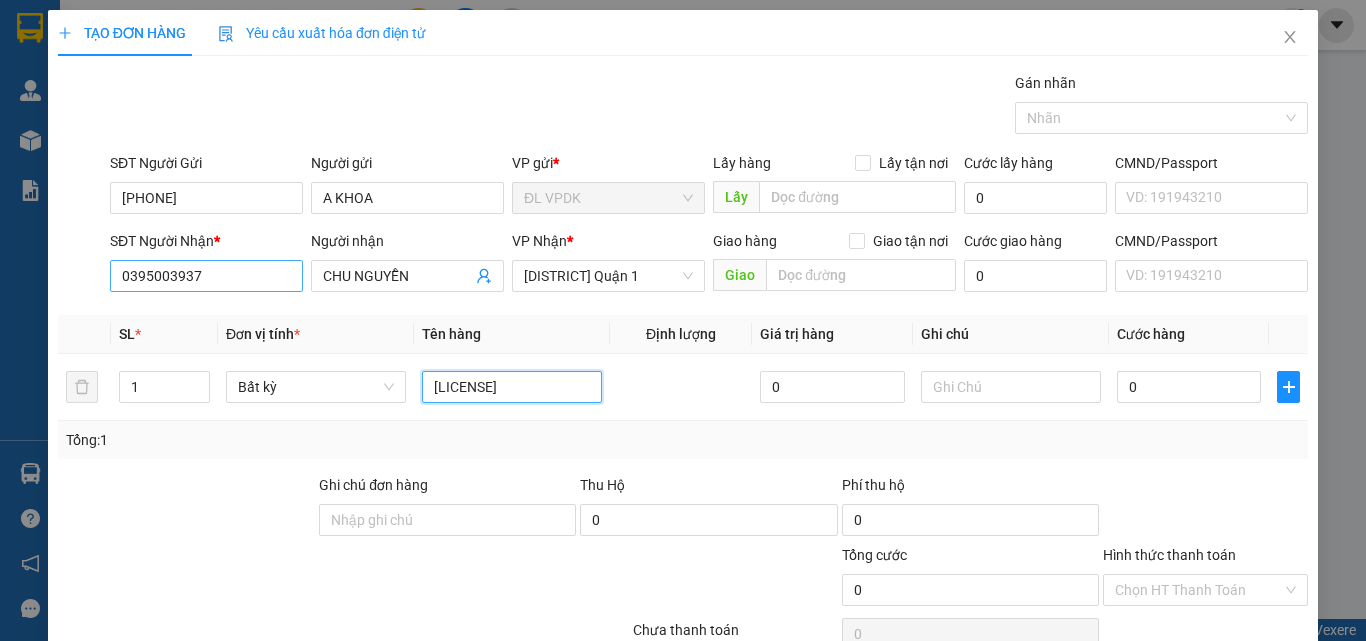 type on "[LICENSE]" 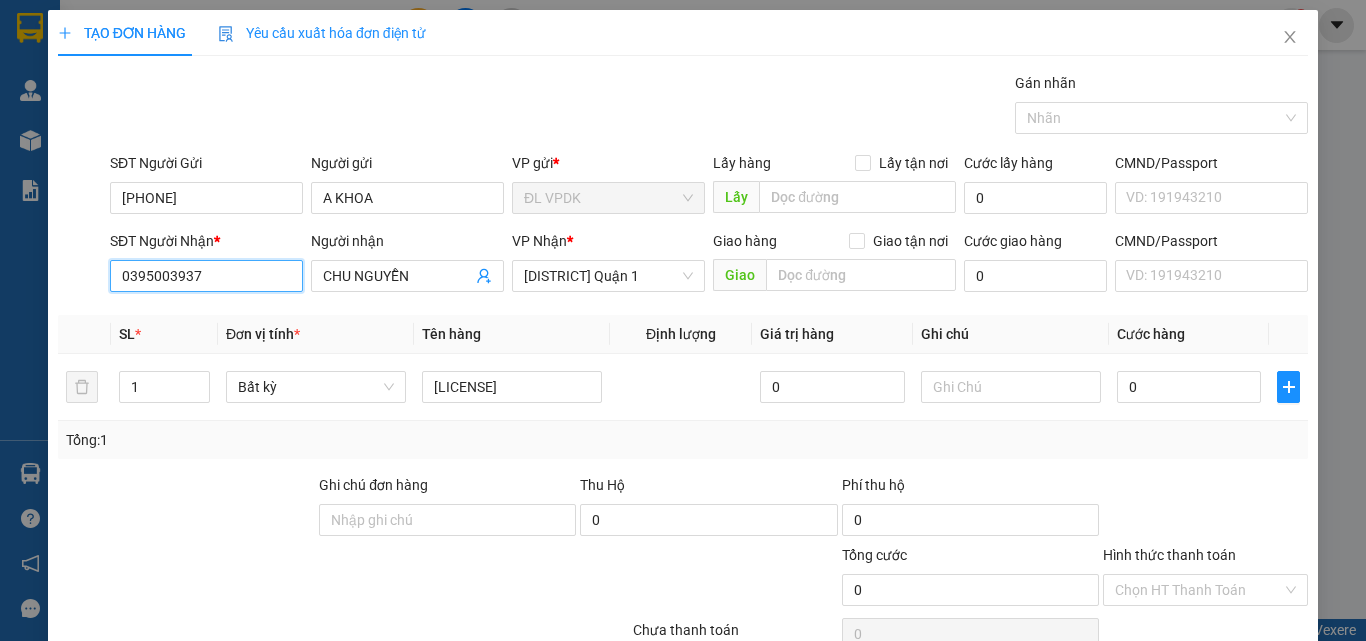 scroll, scrollTop: 0, scrollLeft: 0, axis: both 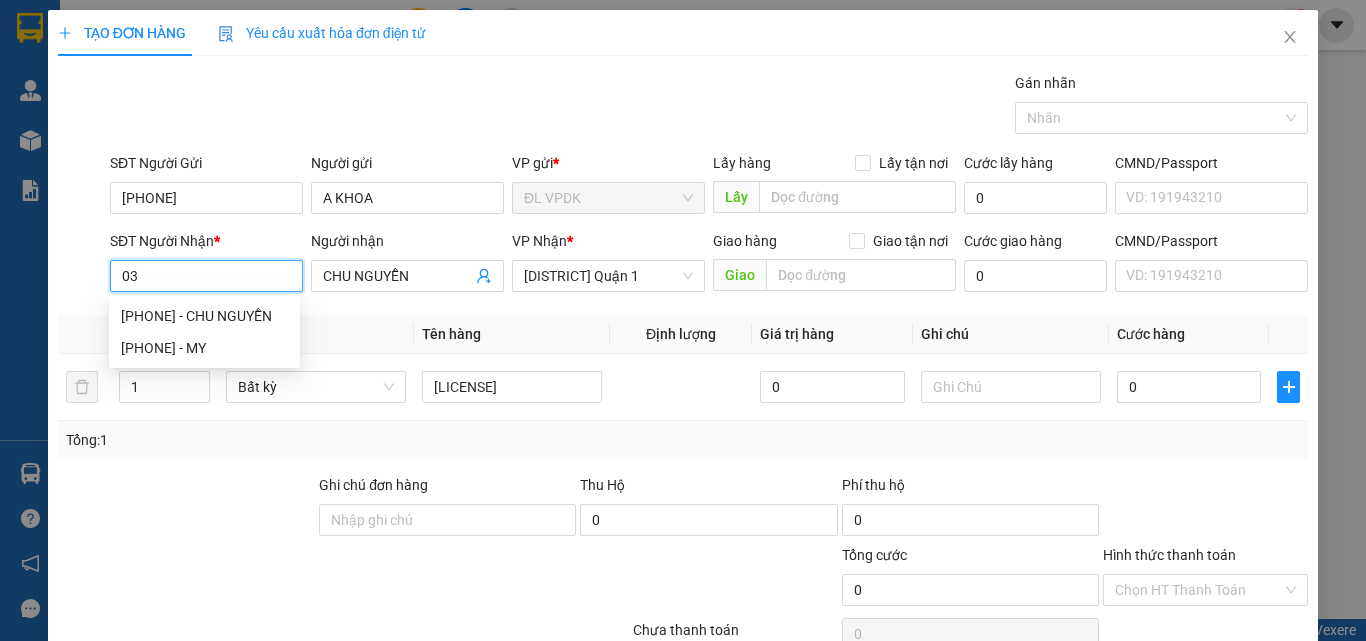 type on "0" 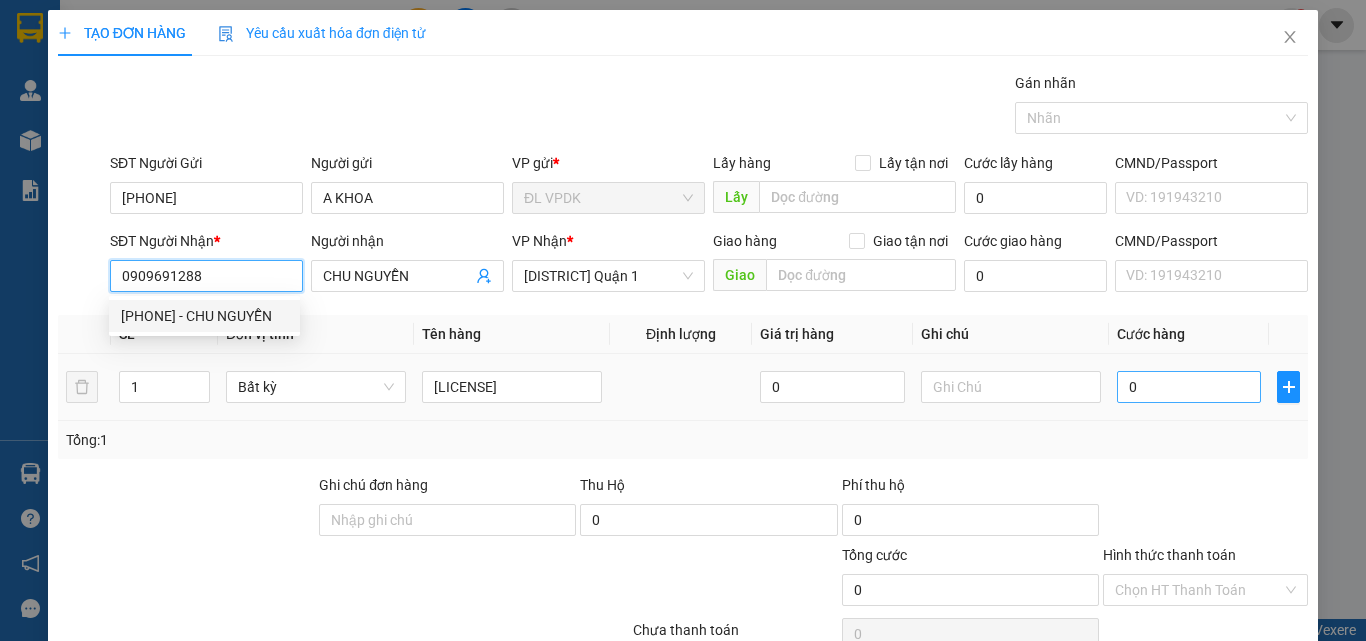 type on "0909691288" 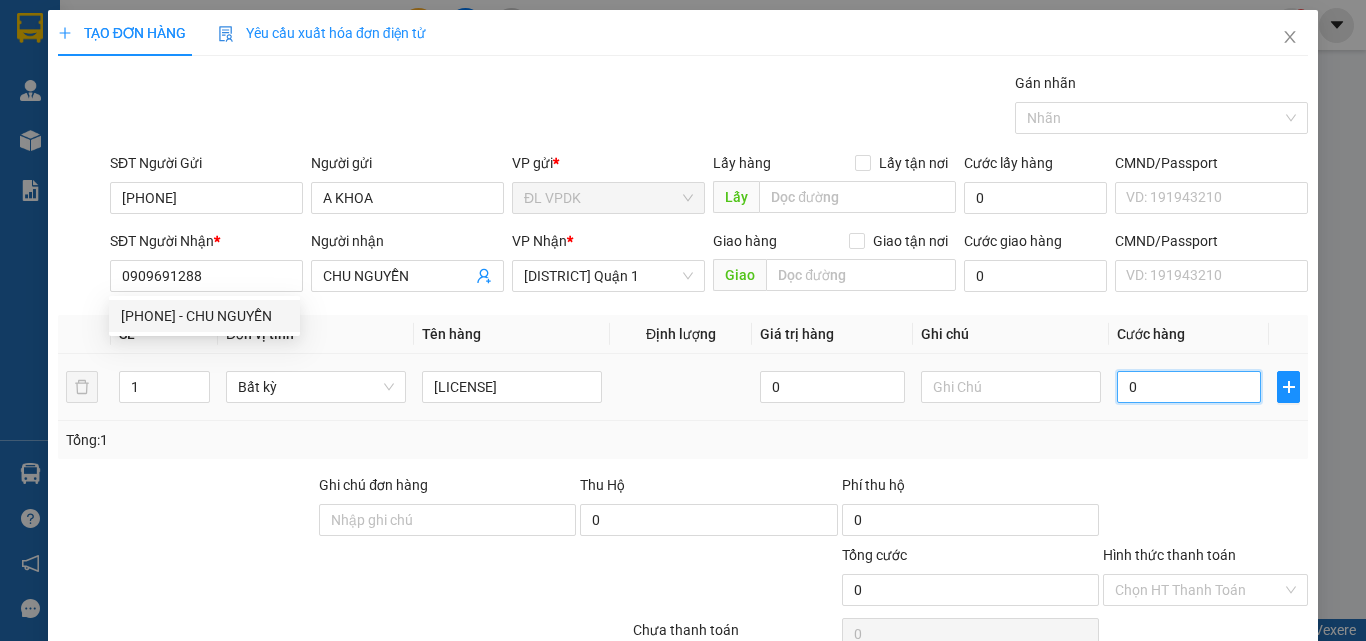 click on "0" at bounding box center [1189, 387] 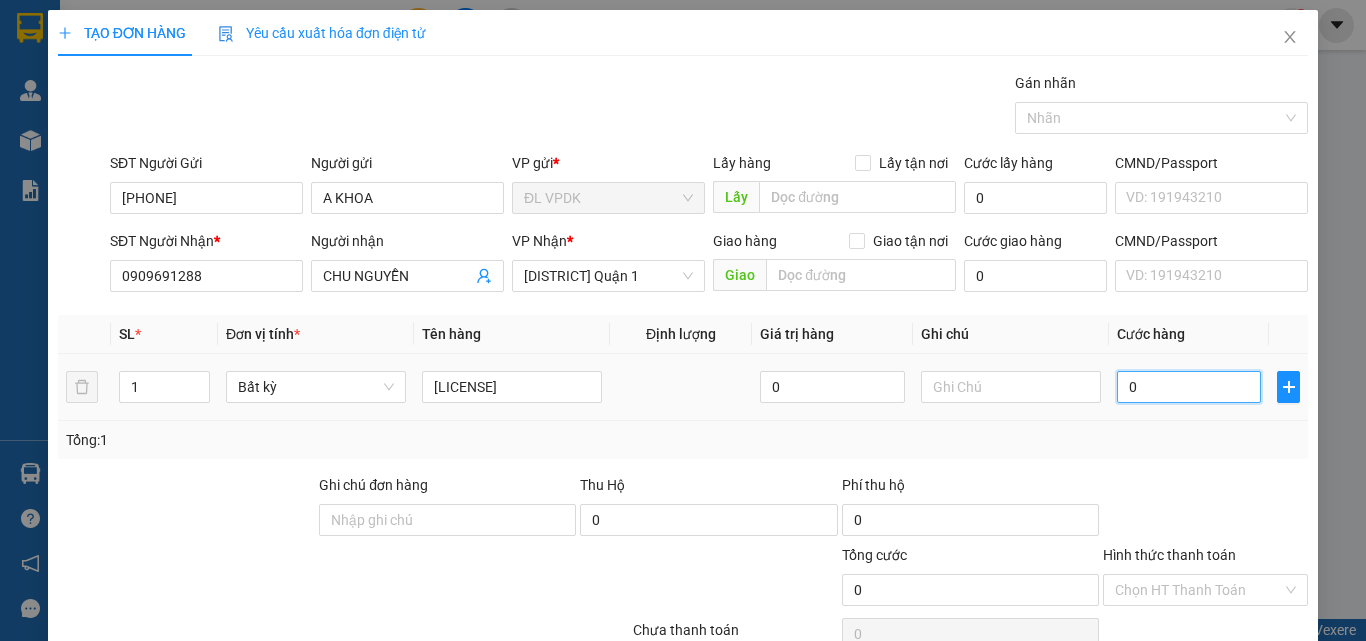 type on "2" 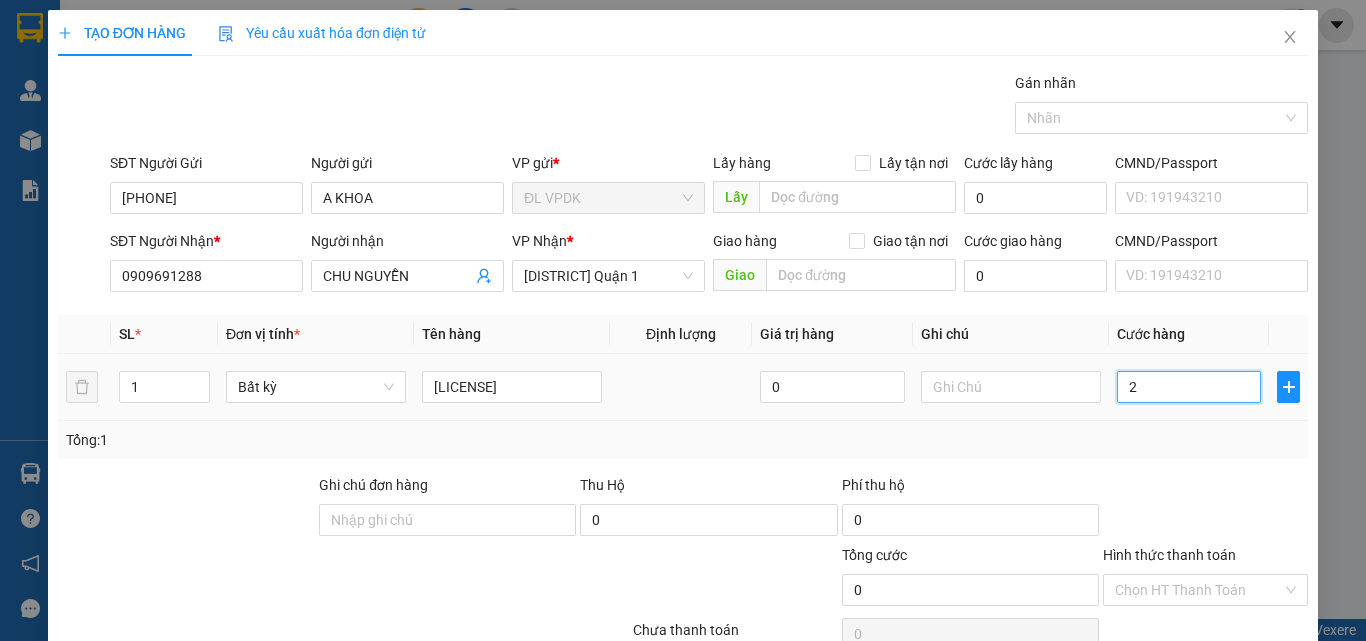 type on "2" 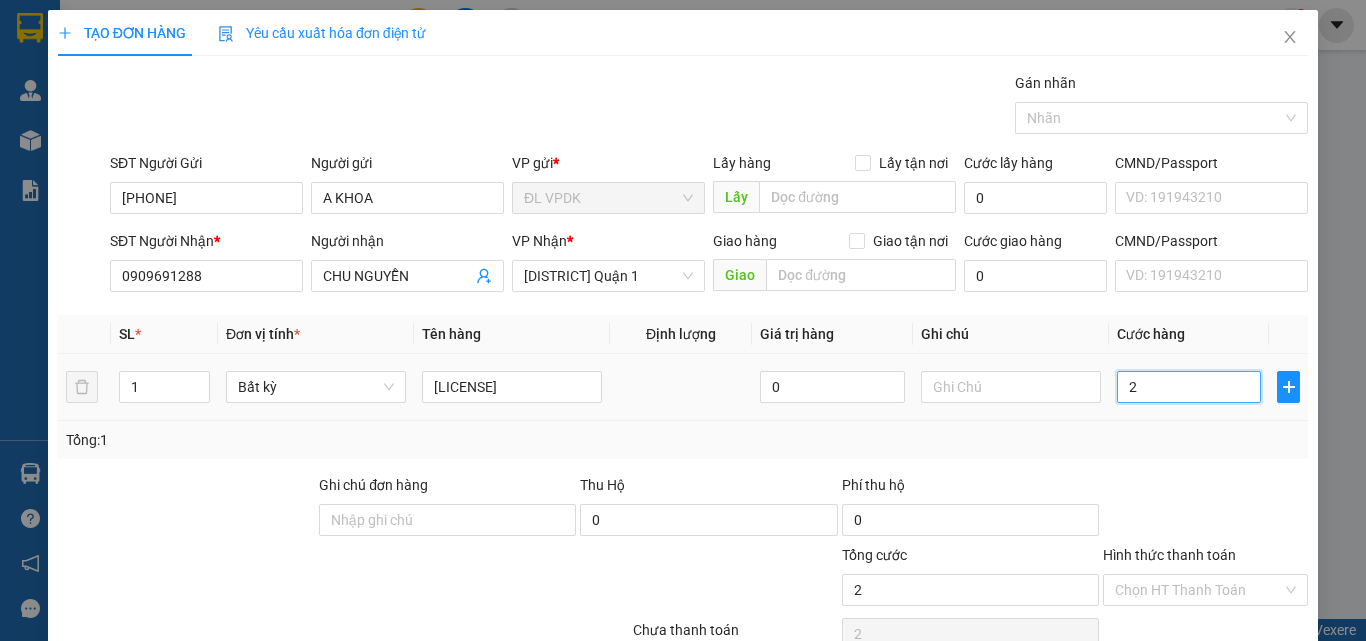 type on "20" 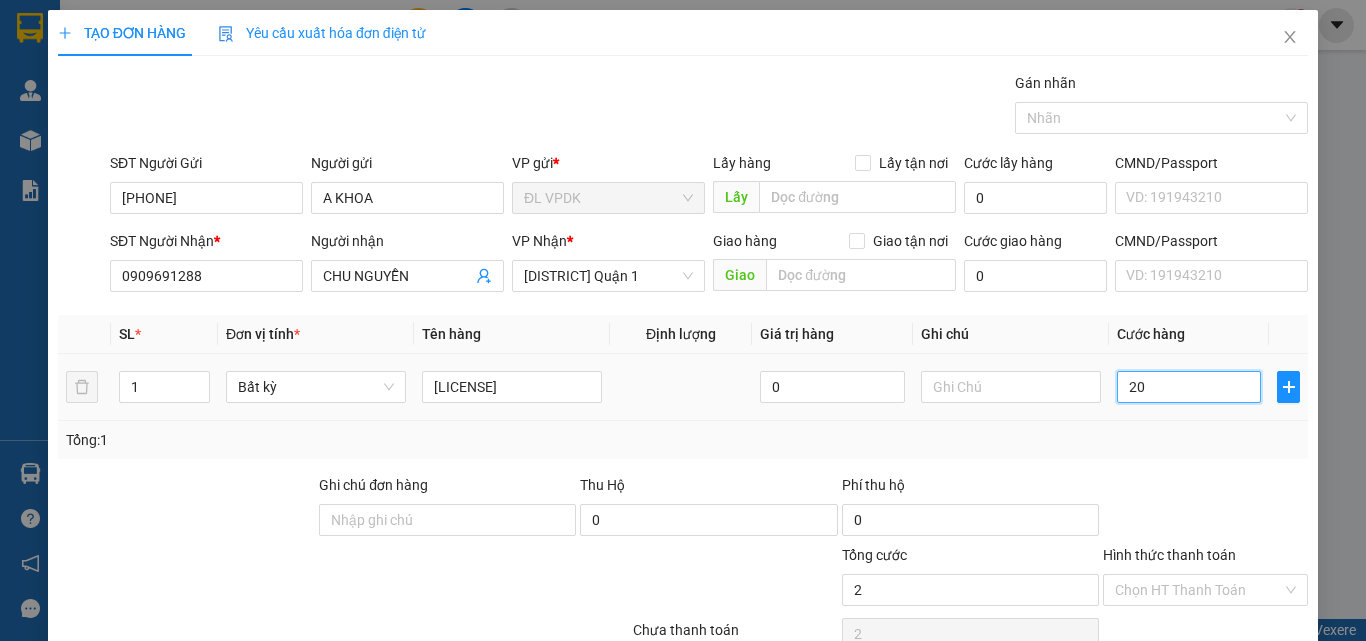 type on "20" 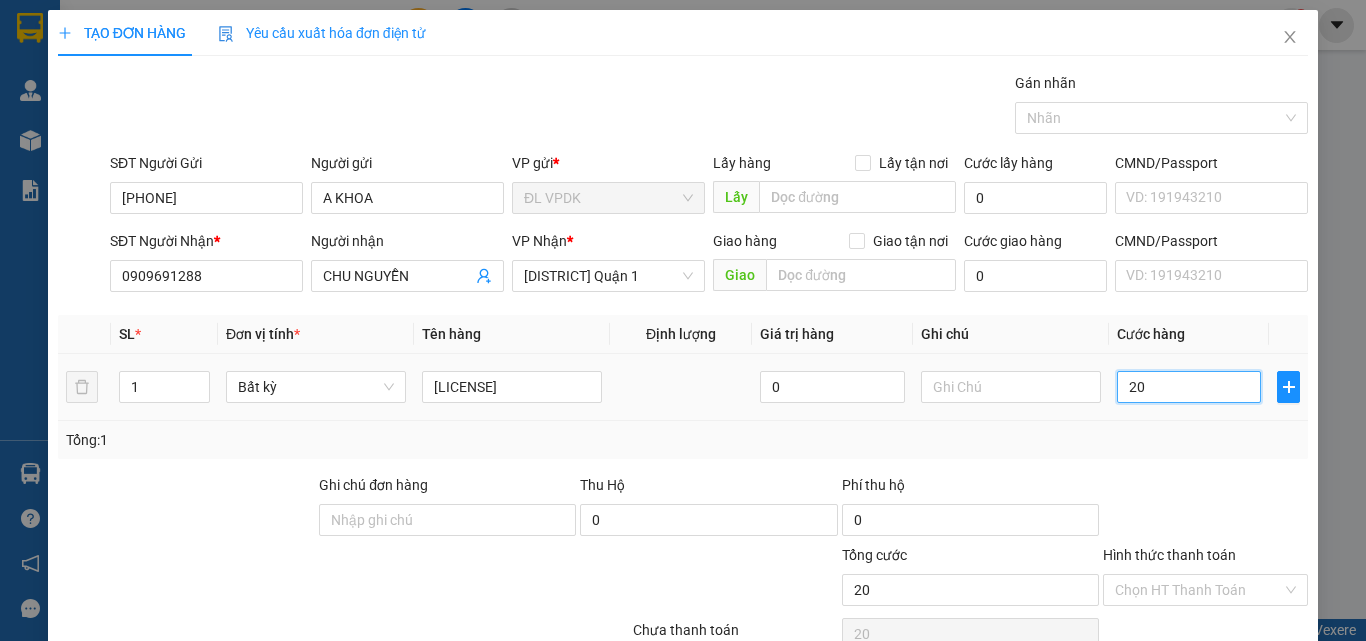 type on "2" 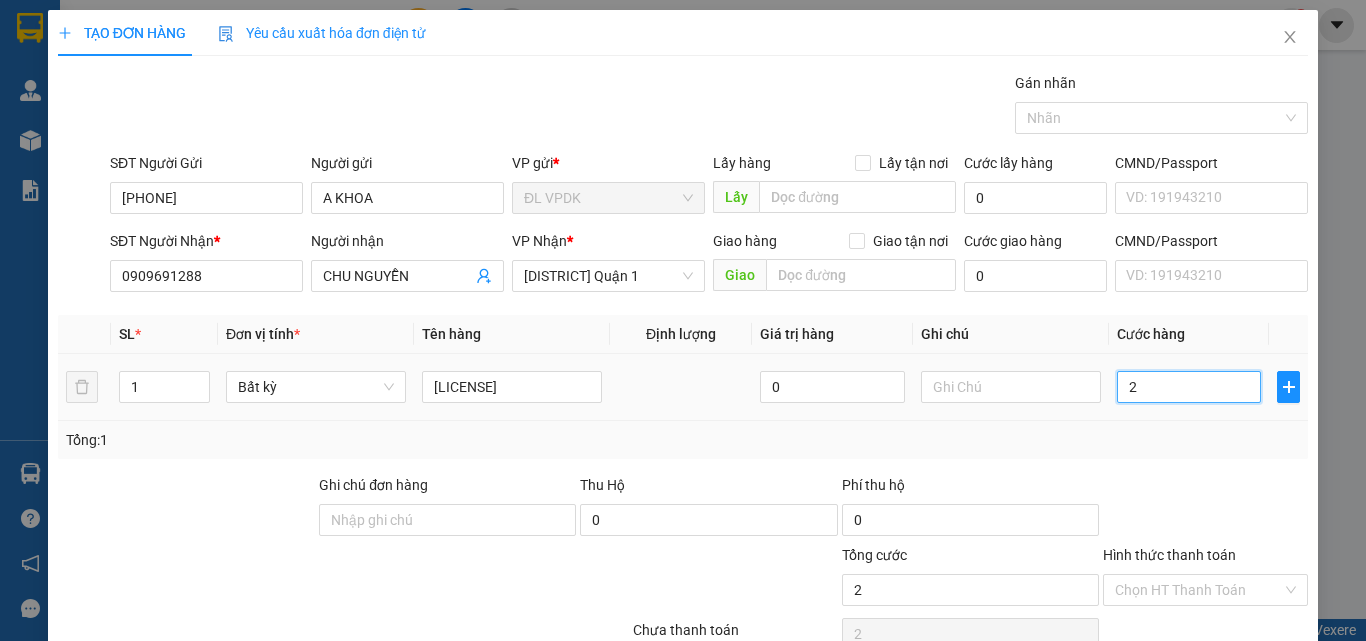 type on "0" 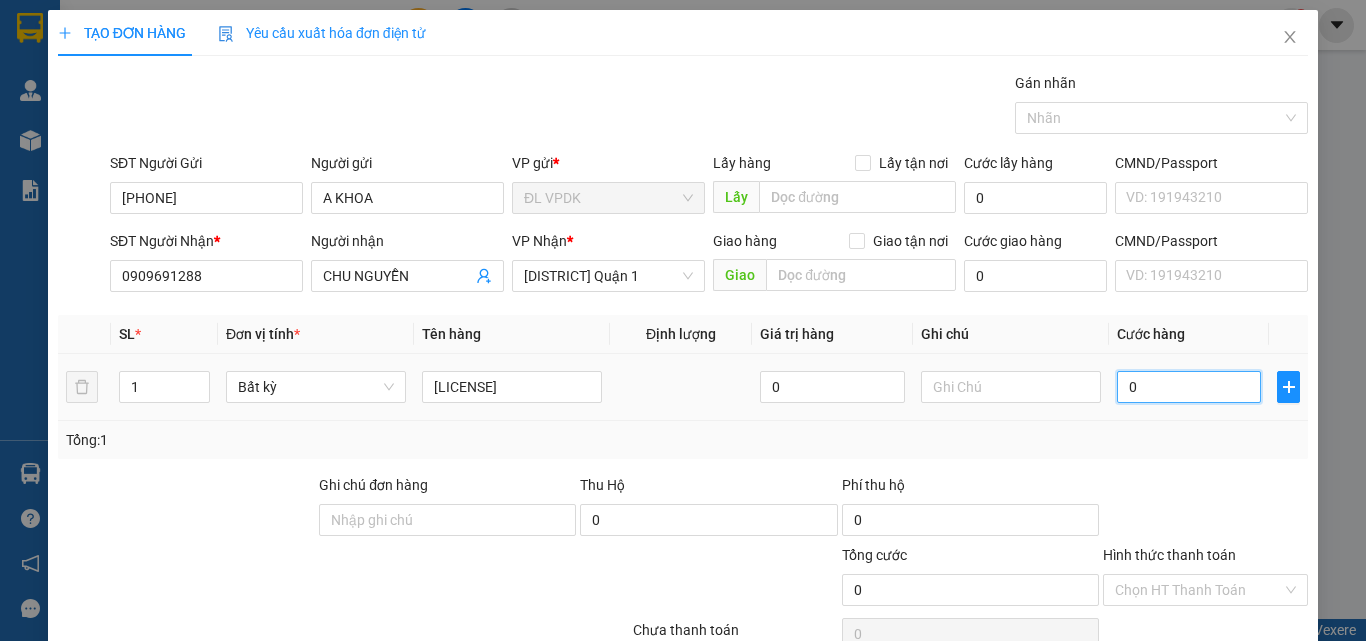 click on "0" at bounding box center [1189, 387] 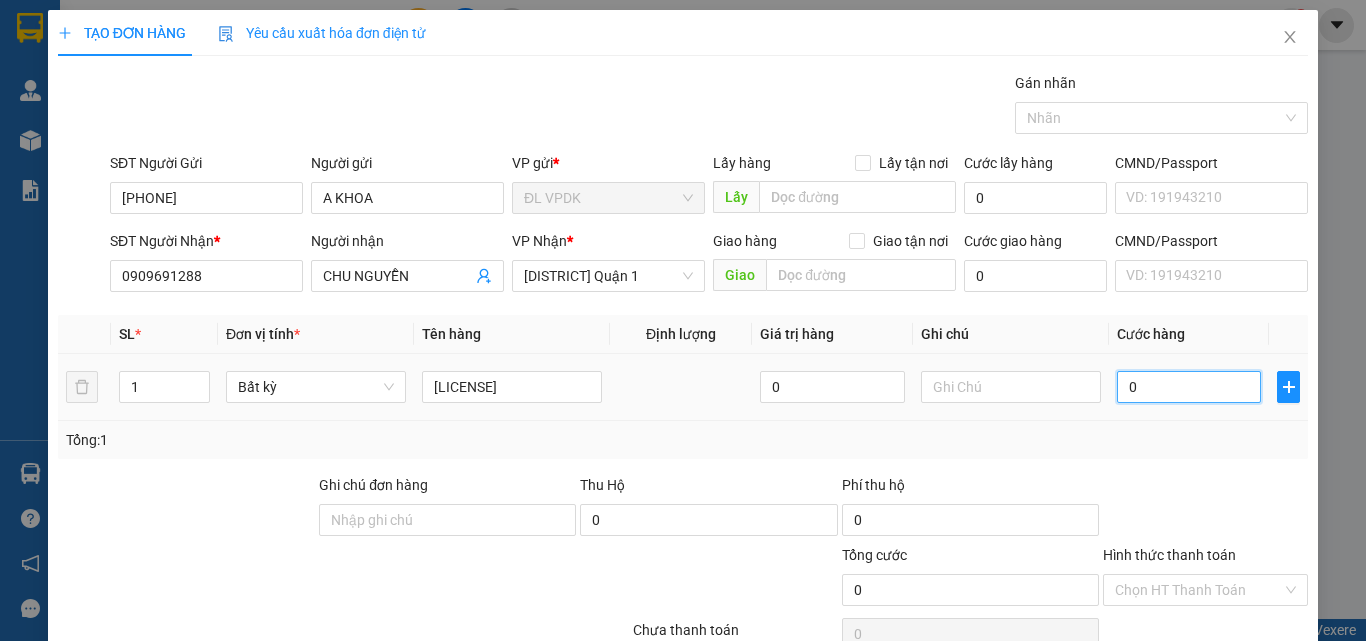 type on "30" 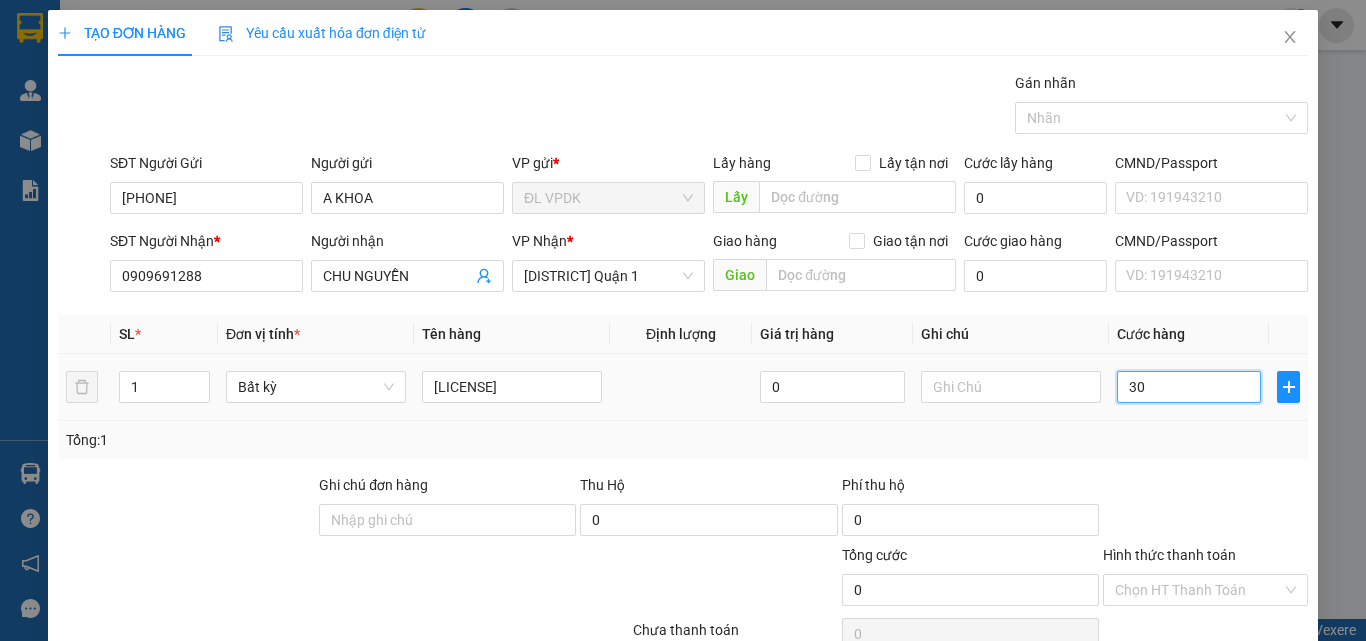 type on "30" 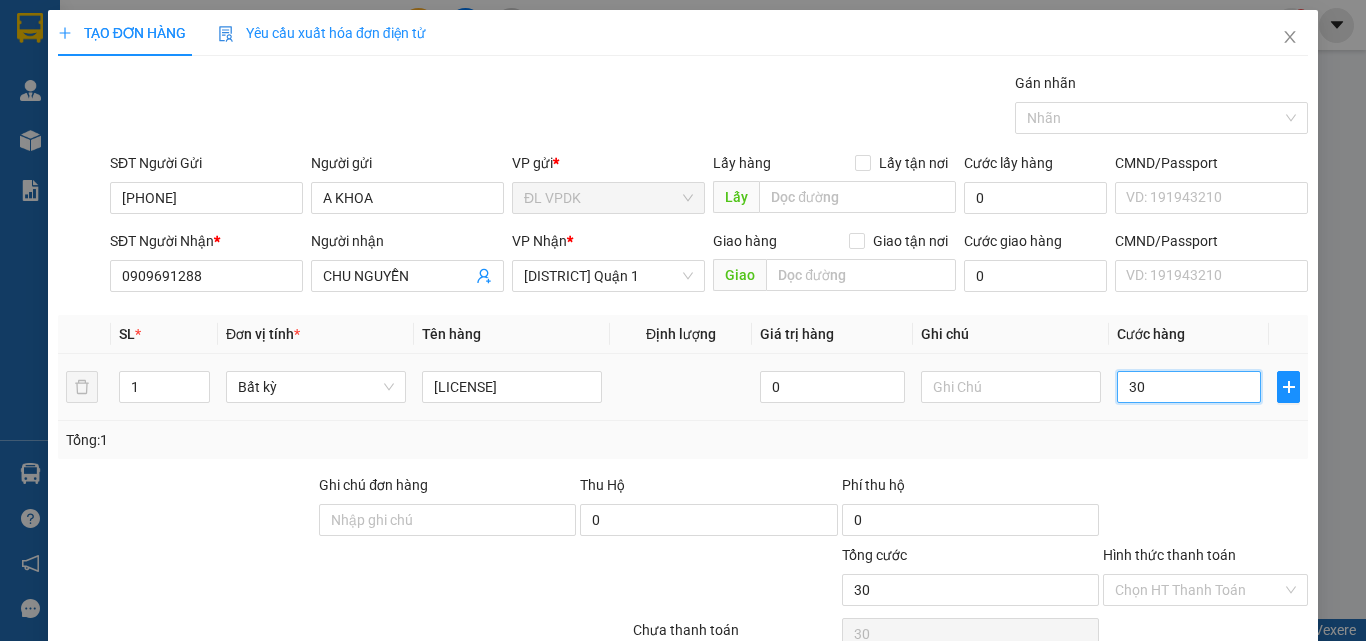 scroll, scrollTop: 99, scrollLeft: 0, axis: vertical 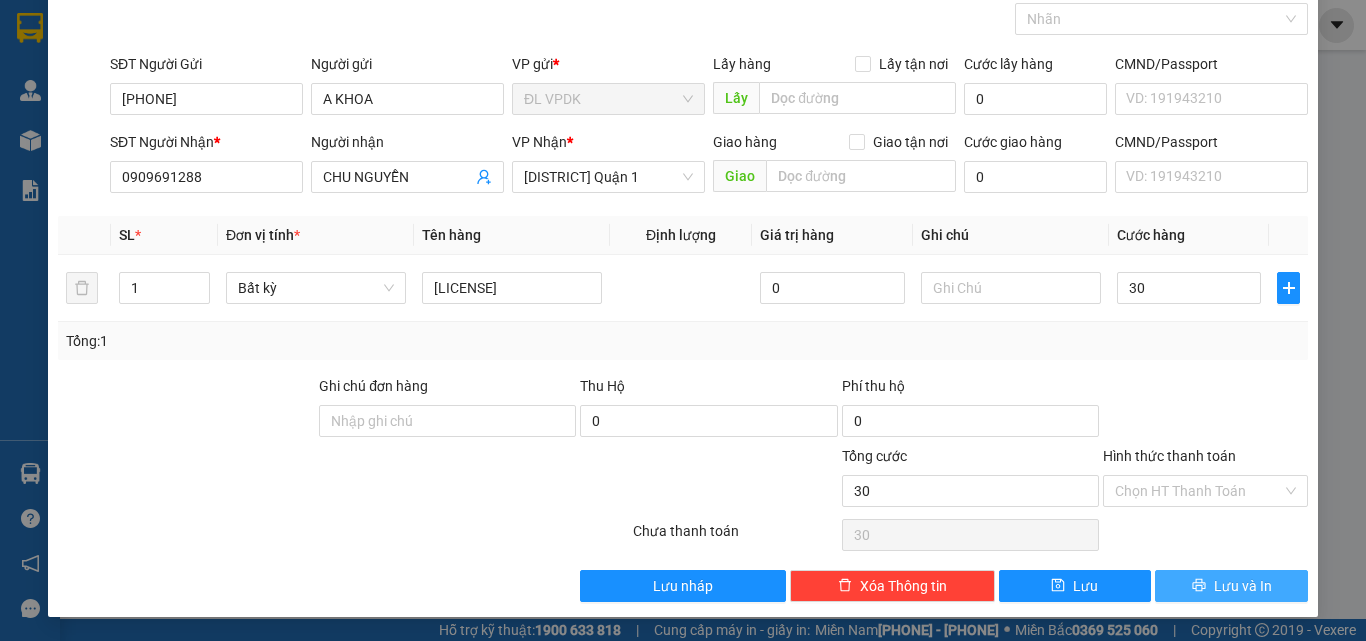 type on "30.000" 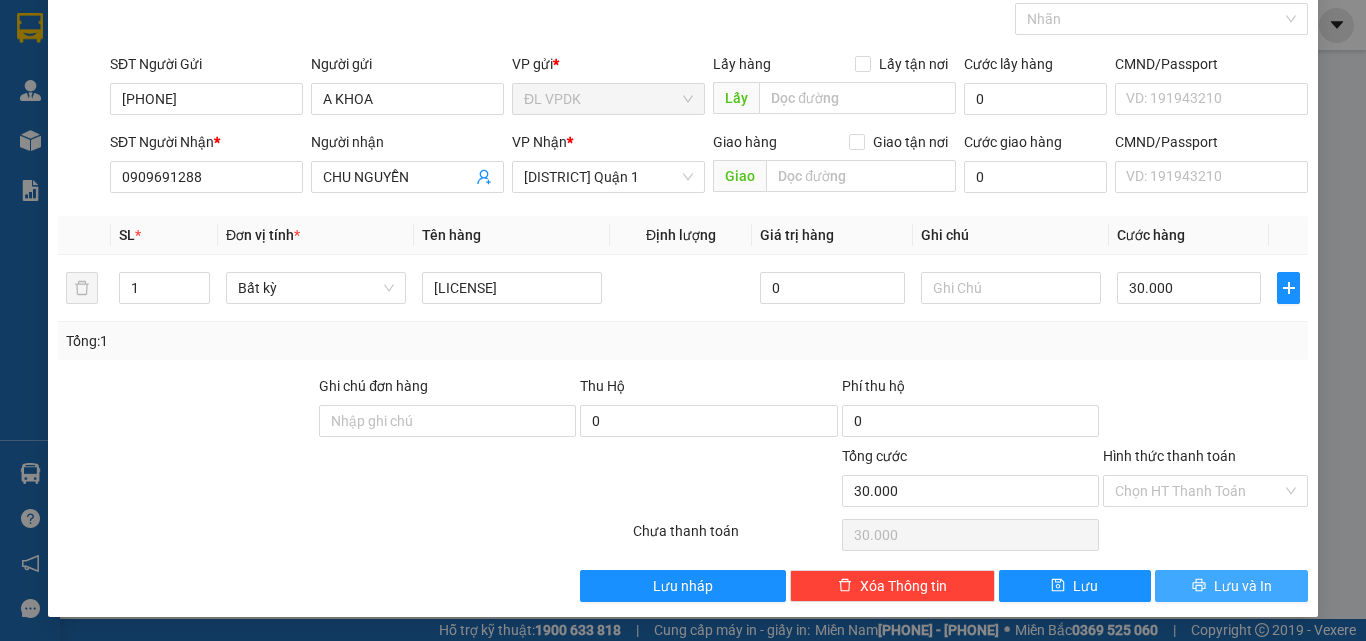 click on "Lưu và In" at bounding box center (1243, 586) 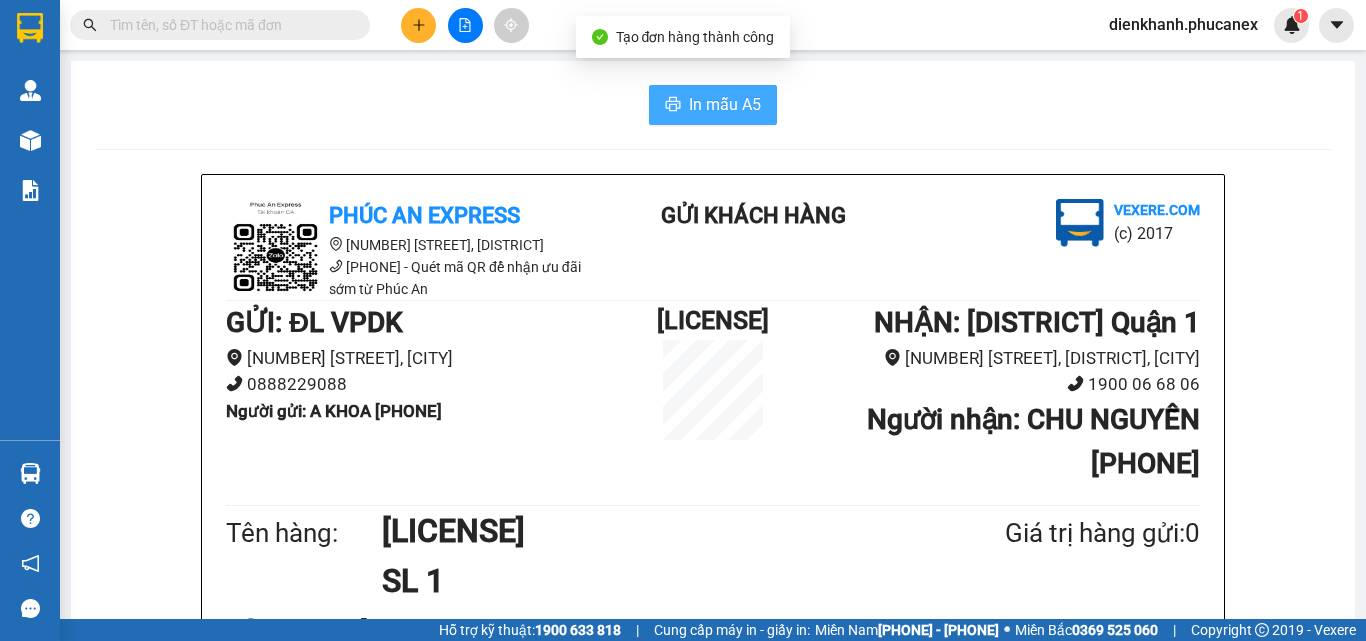 click on "In mẫu A5" at bounding box center [713, 105] 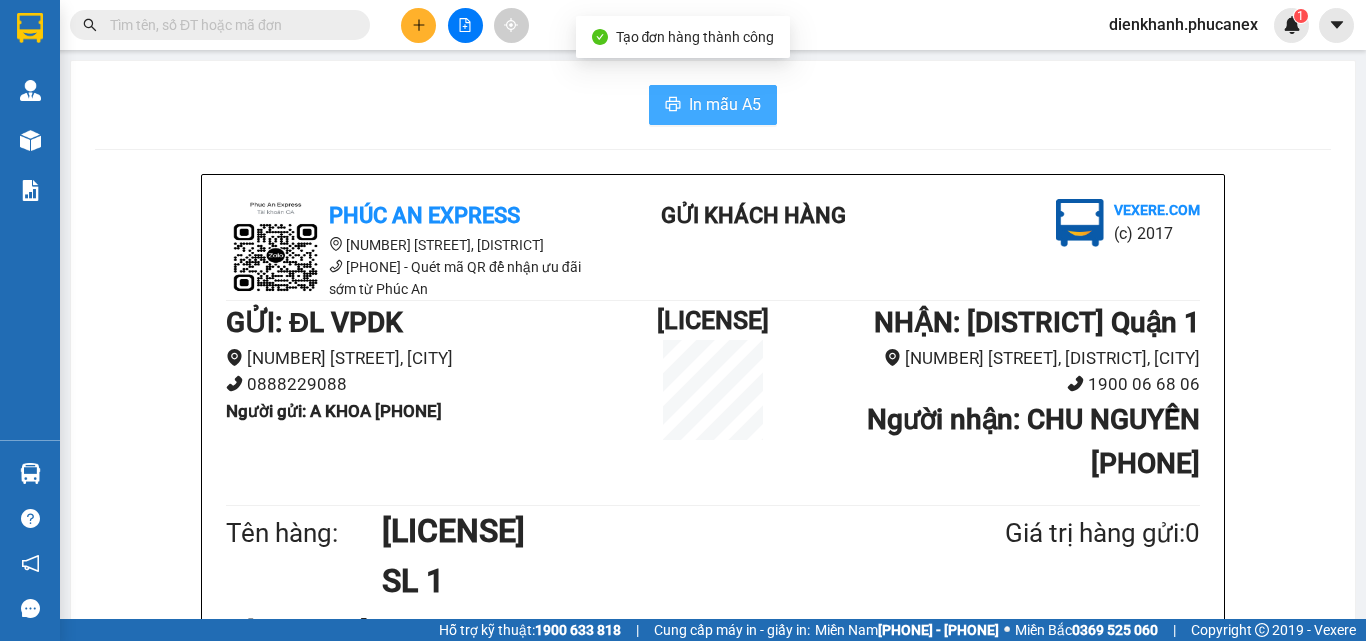 scroll, scrollTop: 0, scrollLeft: 0, axis: both 